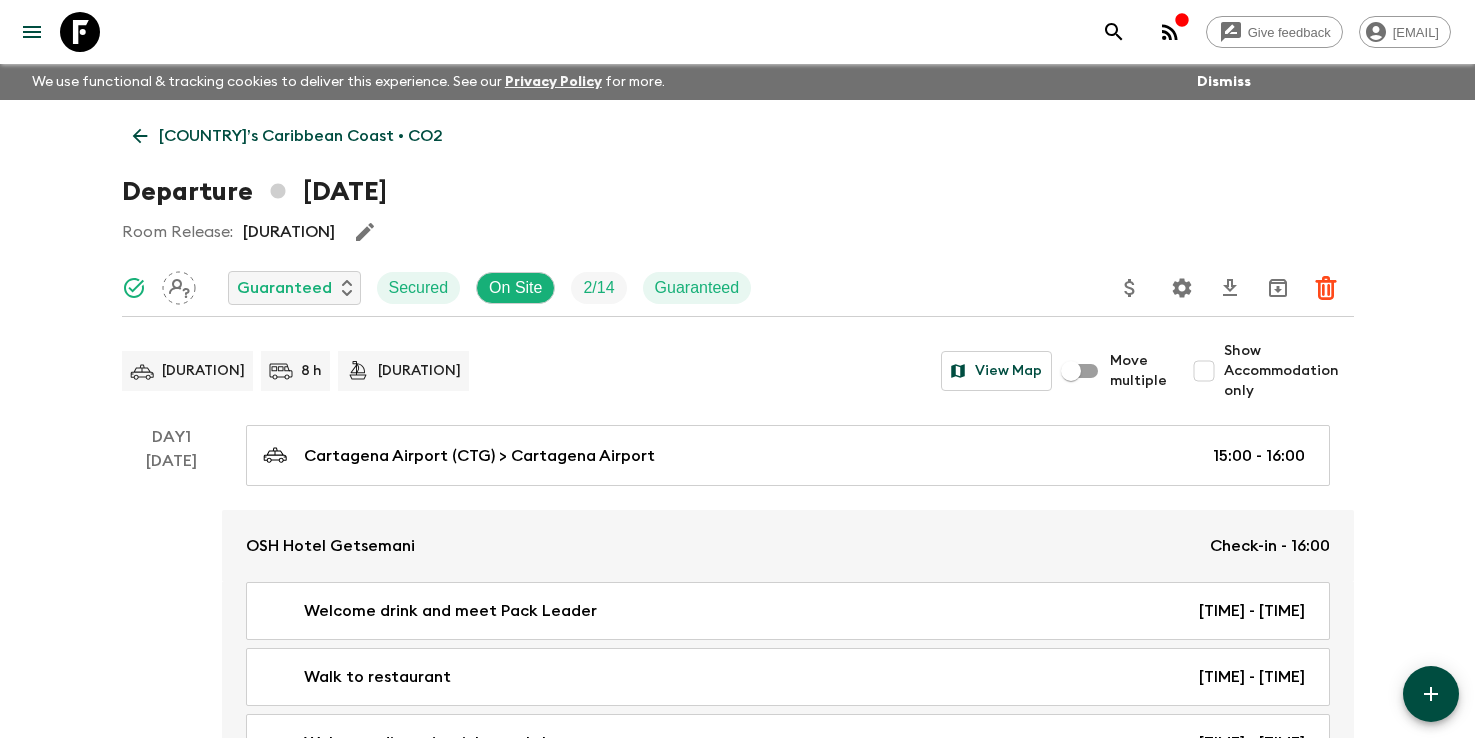 scroll, scrollTop: 0, scrollLeft: 0, axis: both 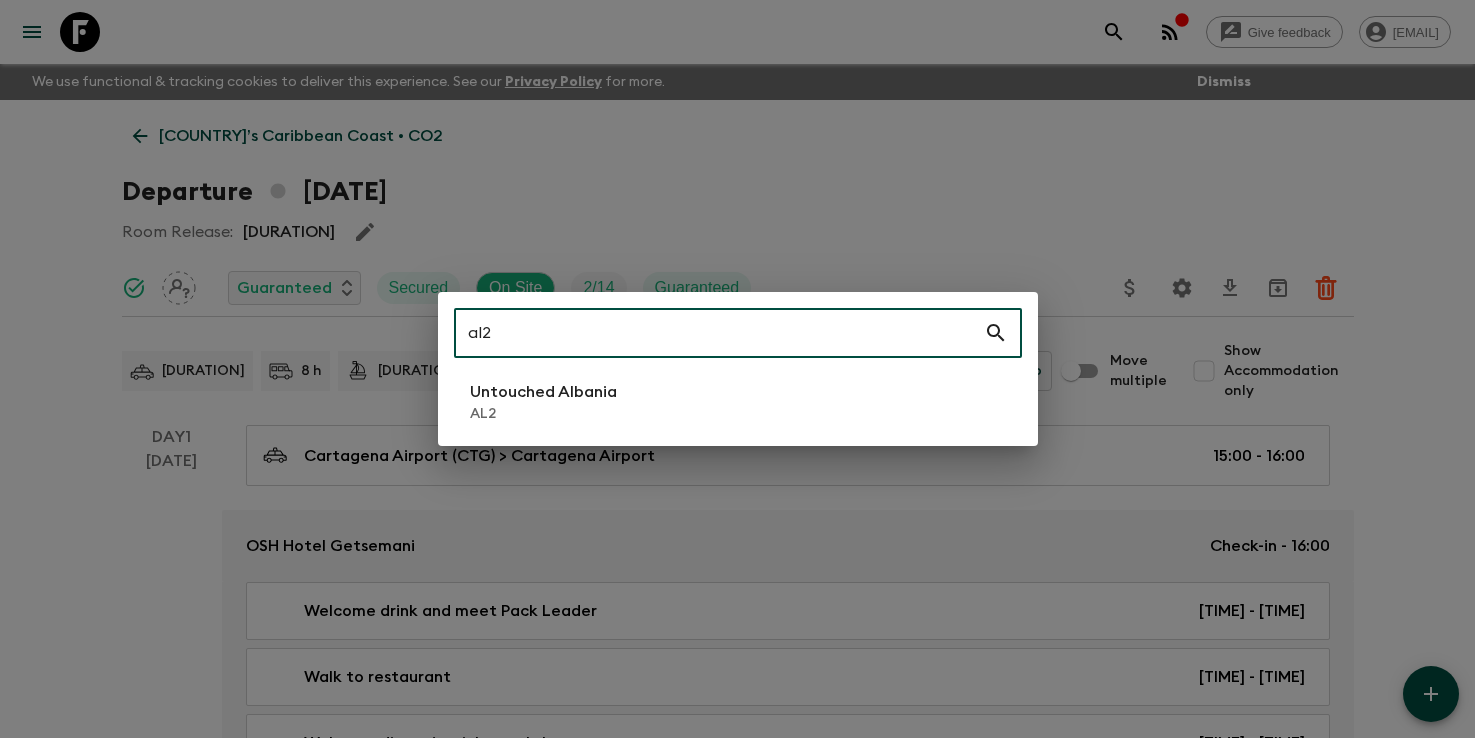 type on "al2" 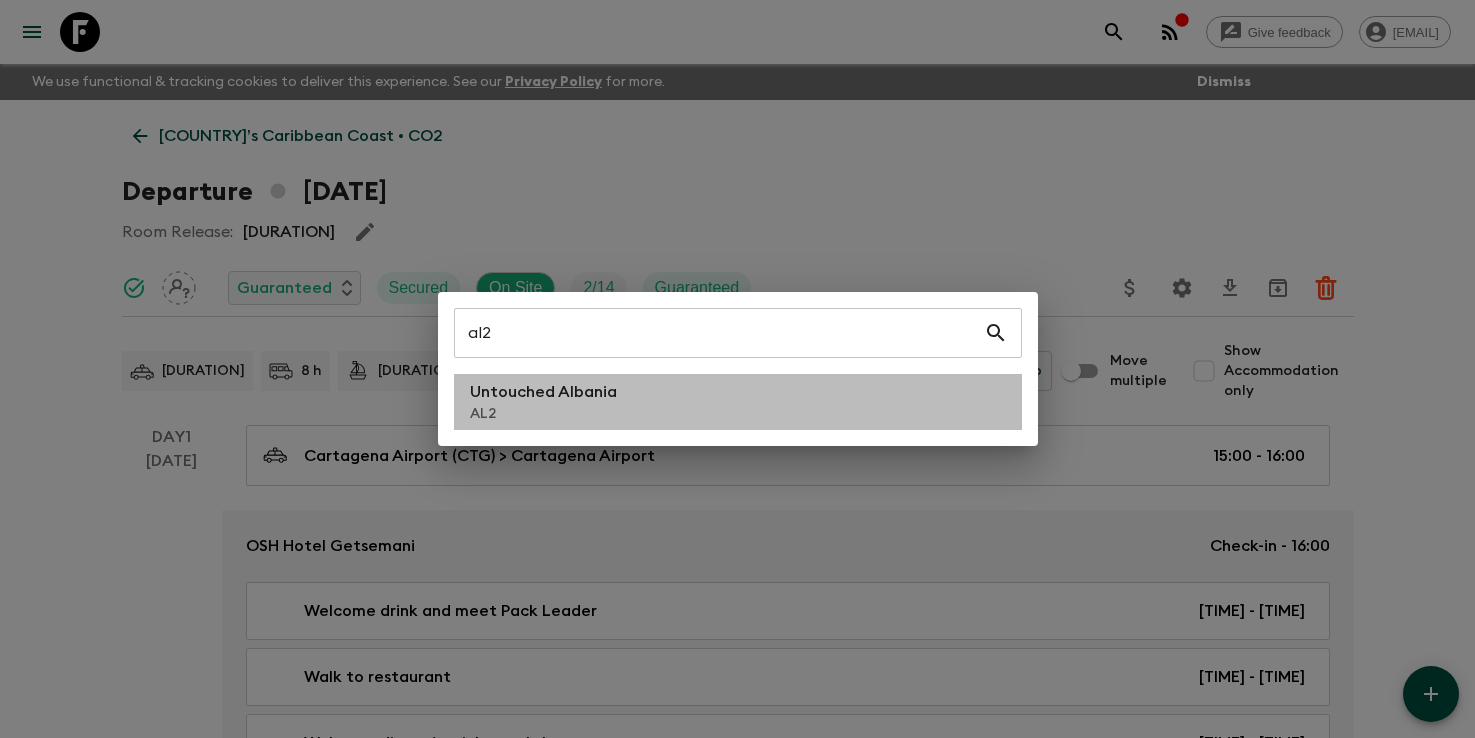 click on "Untouched Albania AL2" at bounding box center (738, 402) 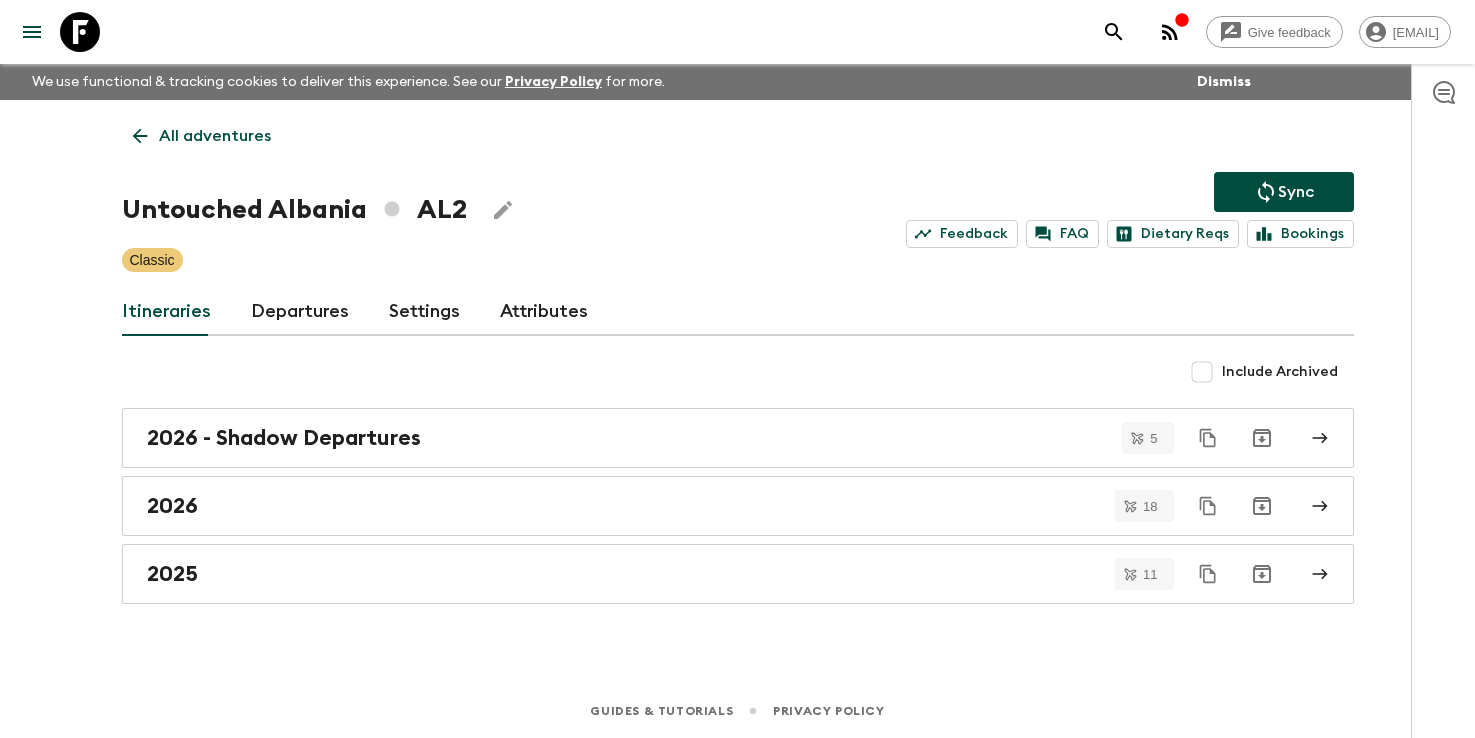 click on "Departures" at bounding box center (300, 312) 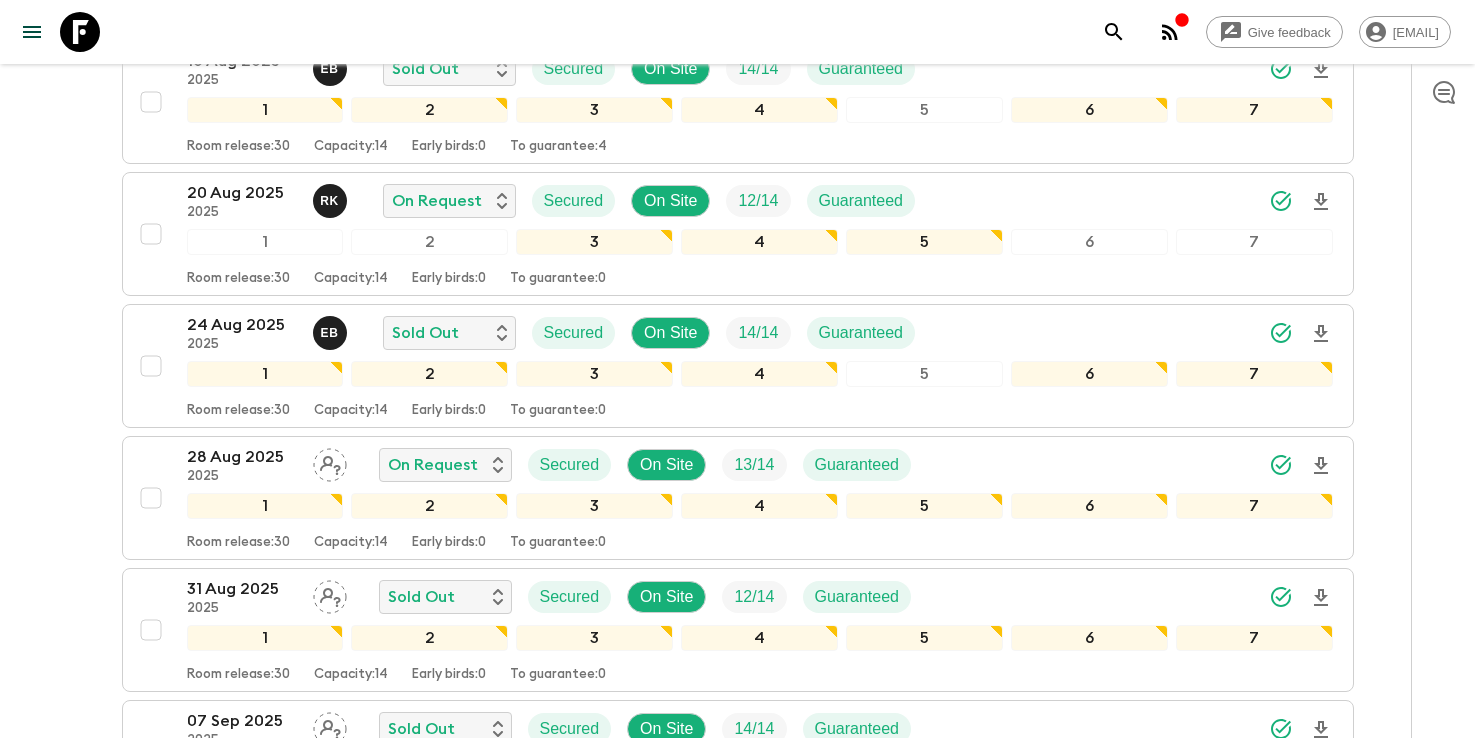 scroll, scrollTop: 589, scrollLeft: 0, axis: vertical 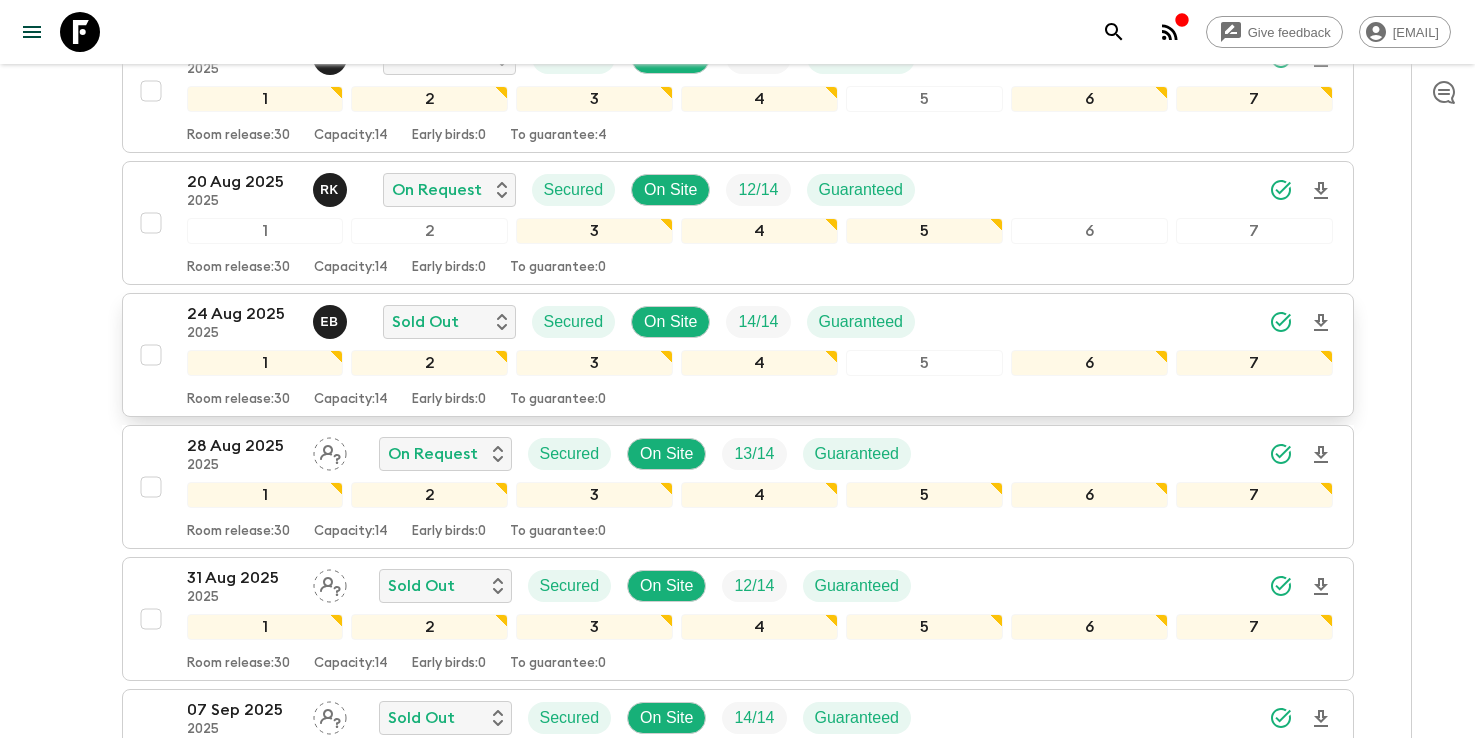 click 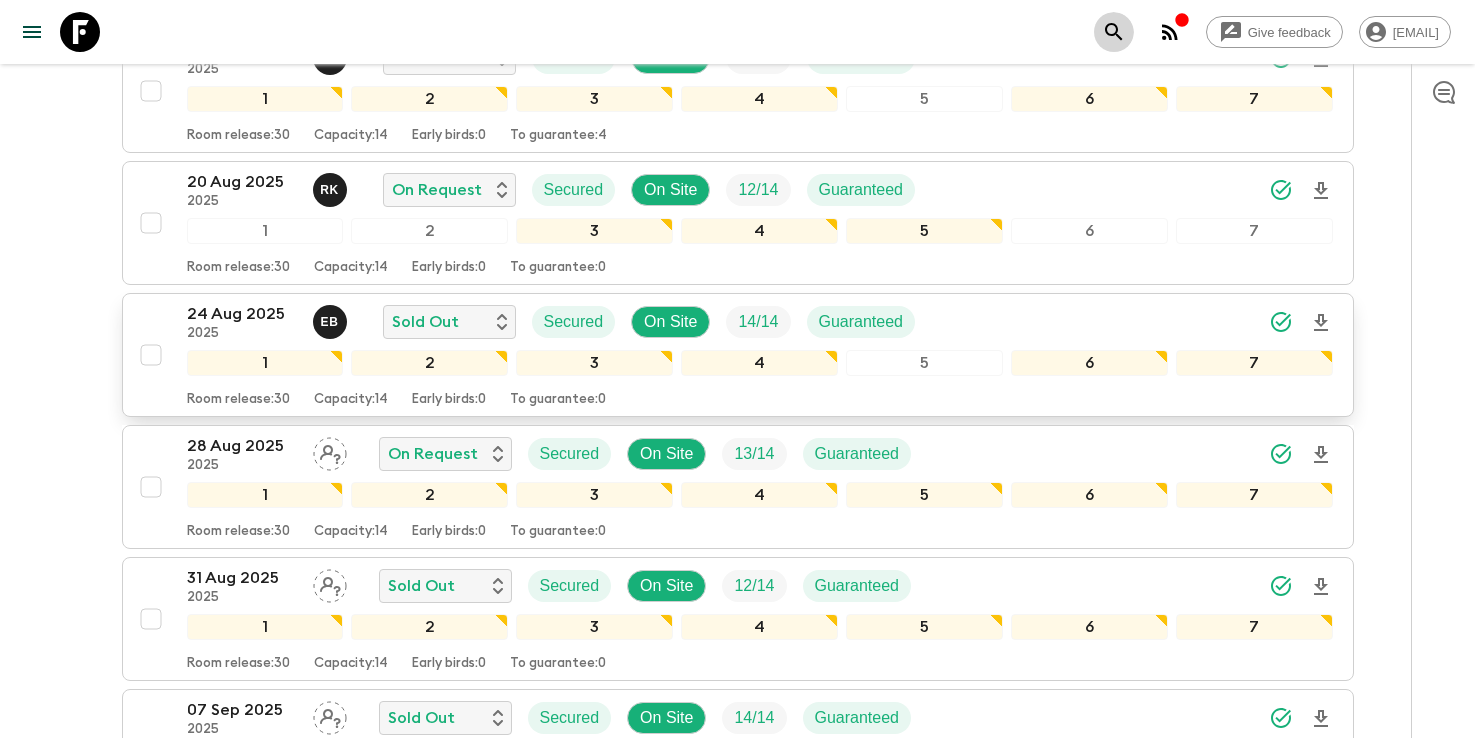 click 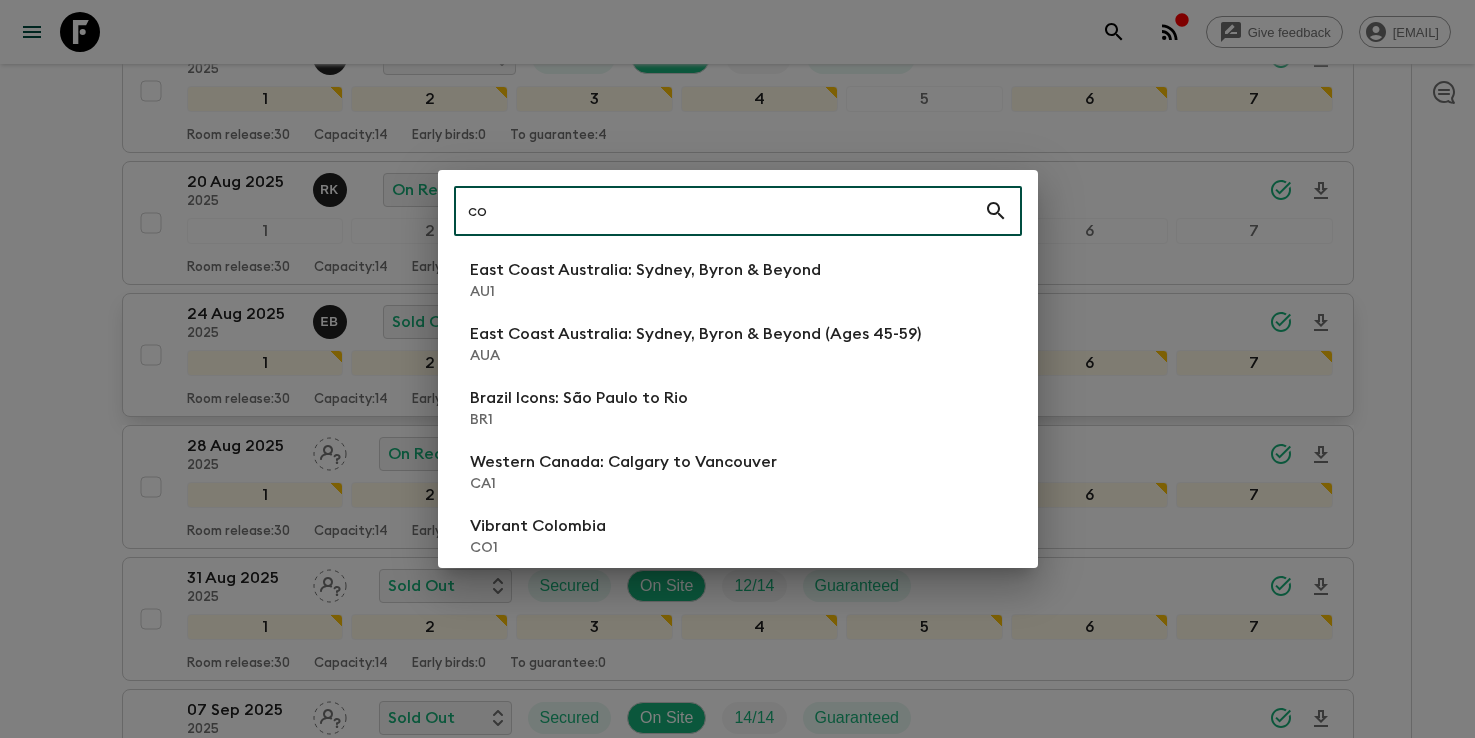 type on "c" 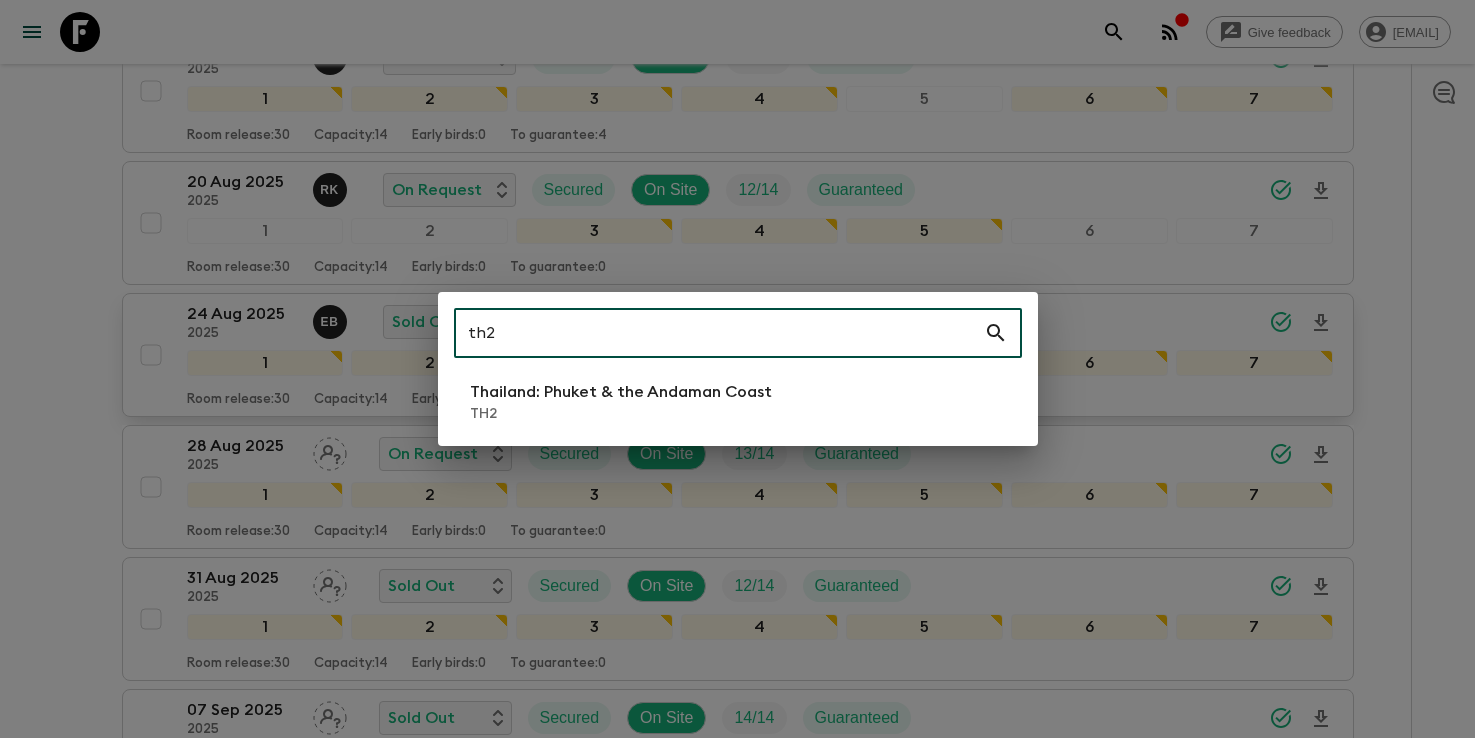 type on "th2" 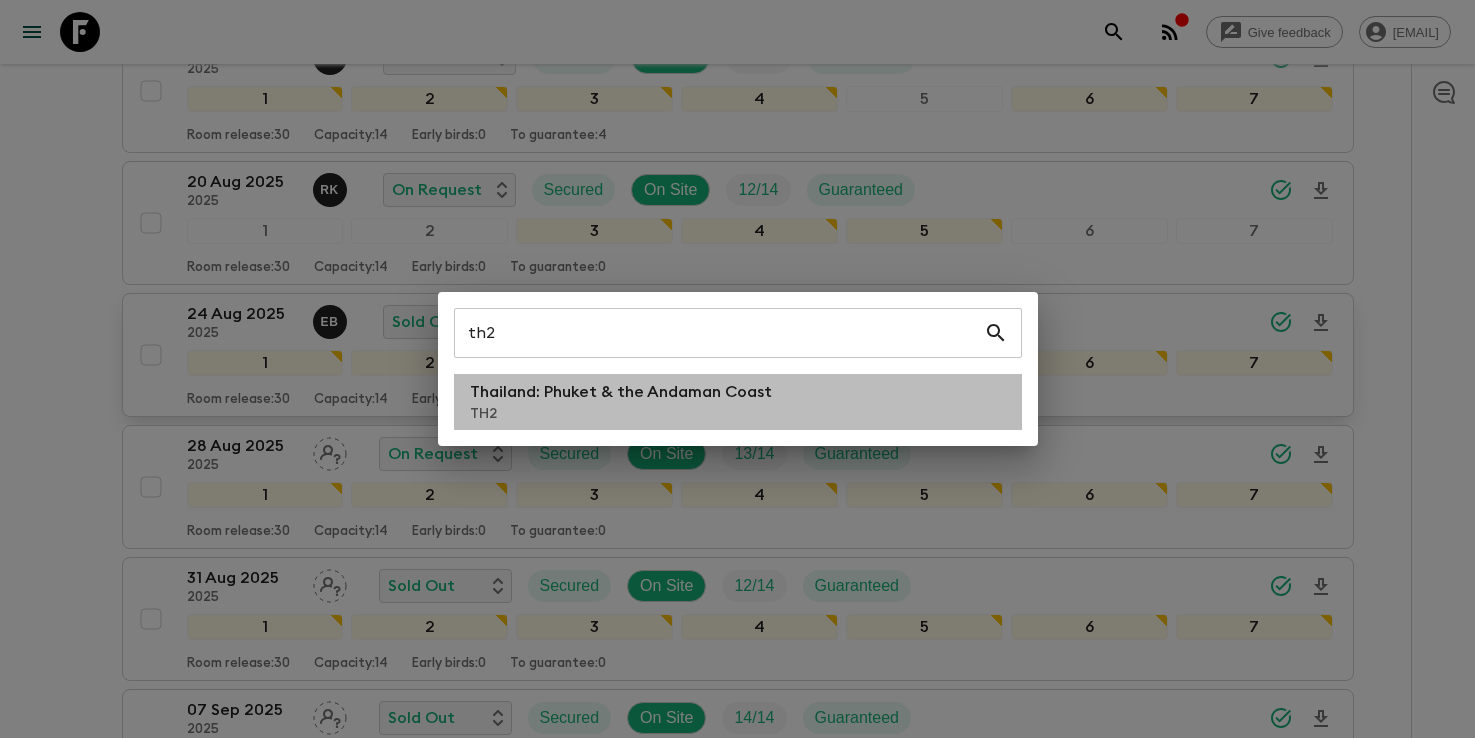 click on "Thailand: Phuket & the Andaman Coast" at bounding box center (621, 392) 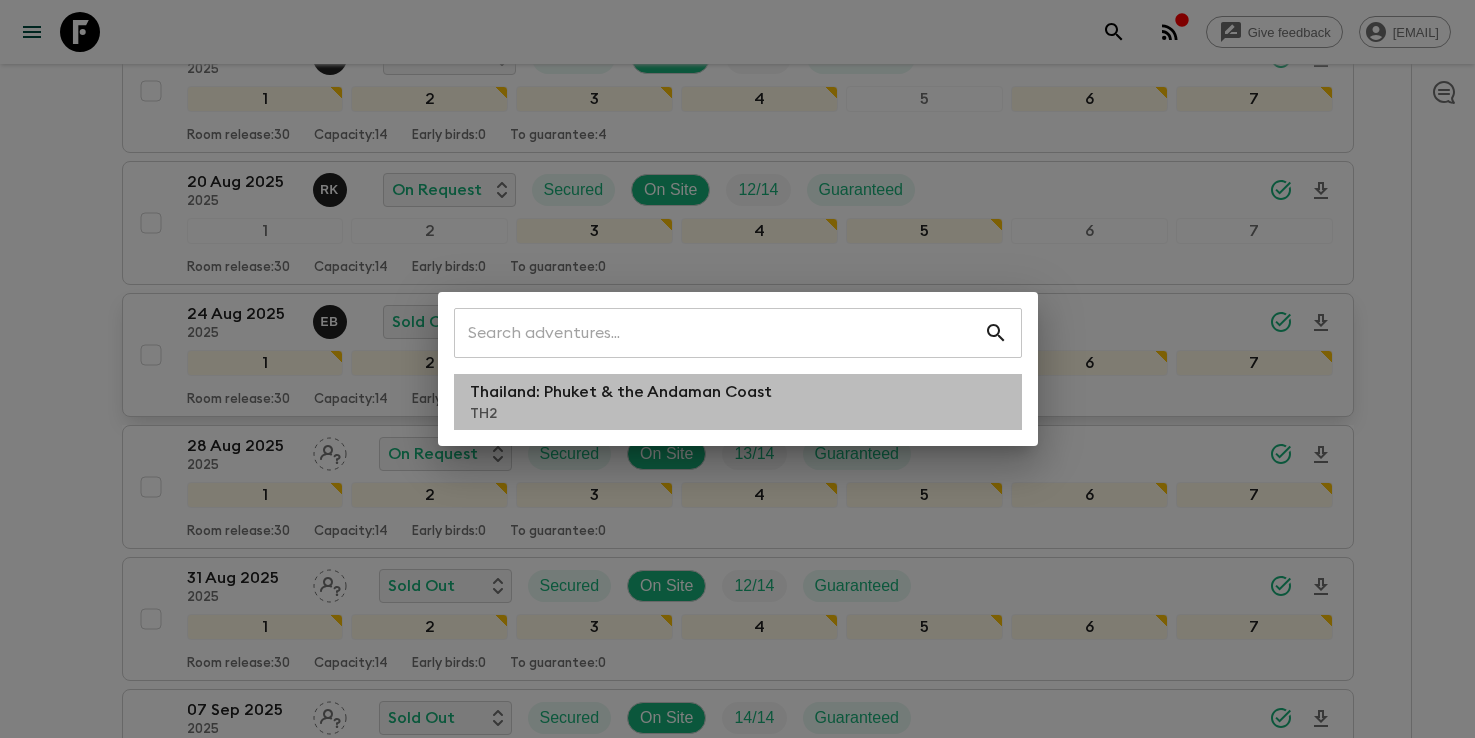 scroll, scrollTop: 0, scrollLeft: 0, axis: both 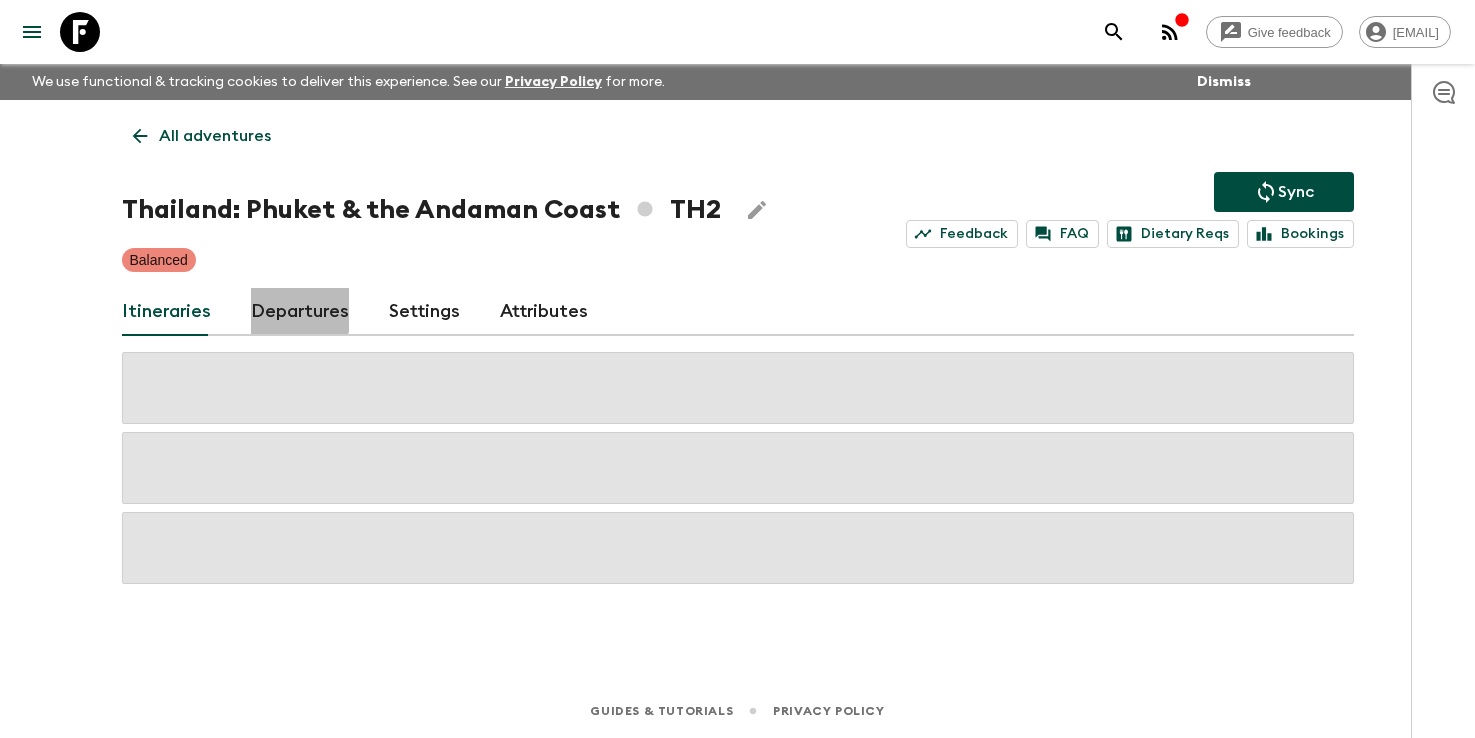 click on "Departures" at bounding box center [300, 312] 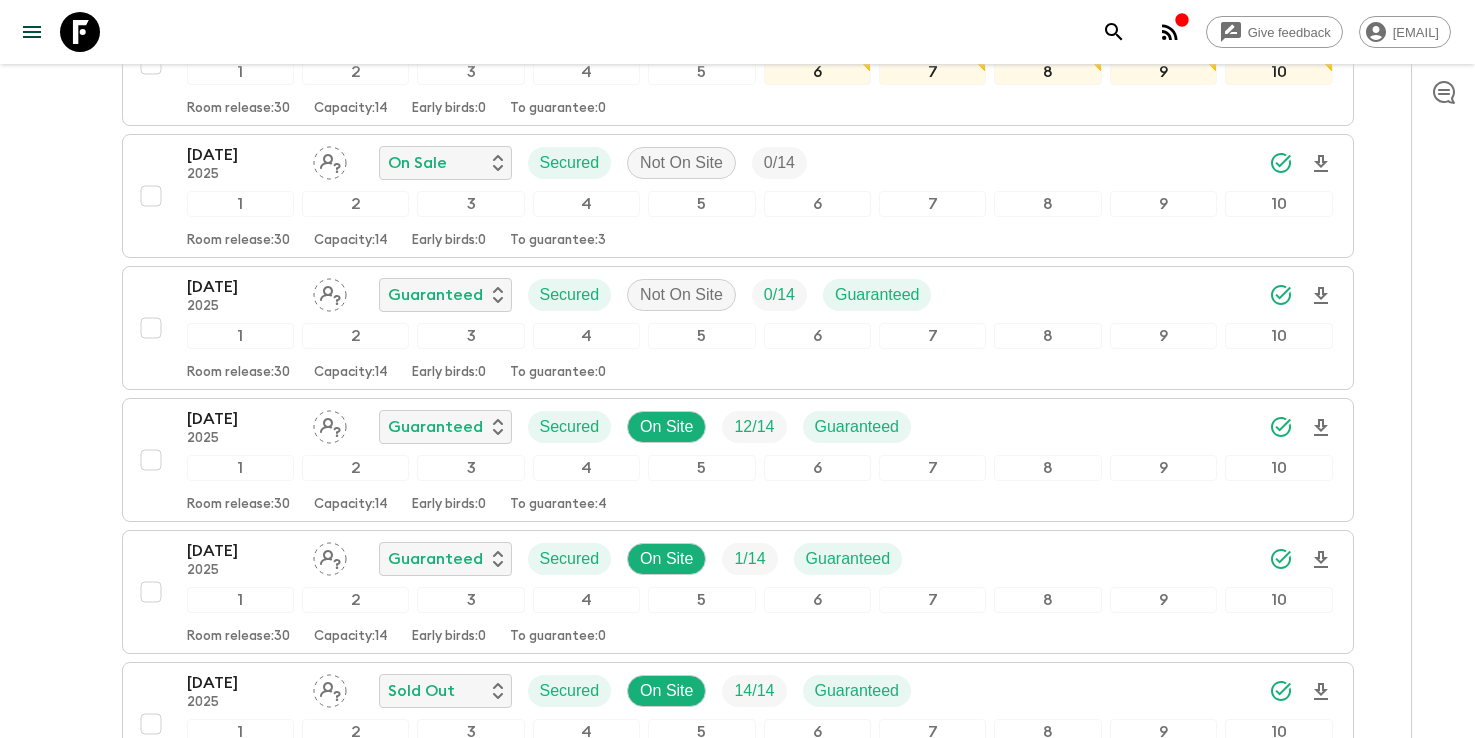 scroll, scrollTop: 999, scrollLeft: 0, axis: vertical 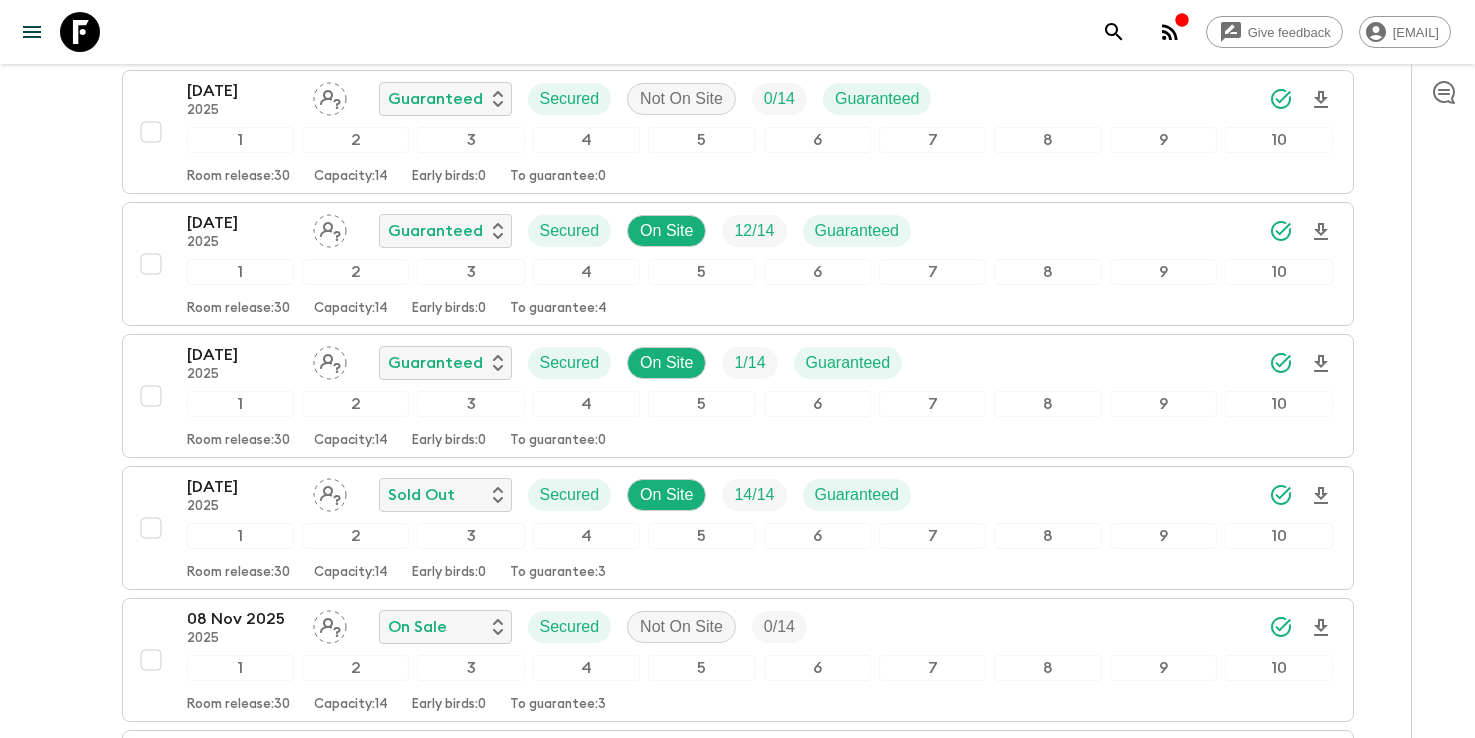 click 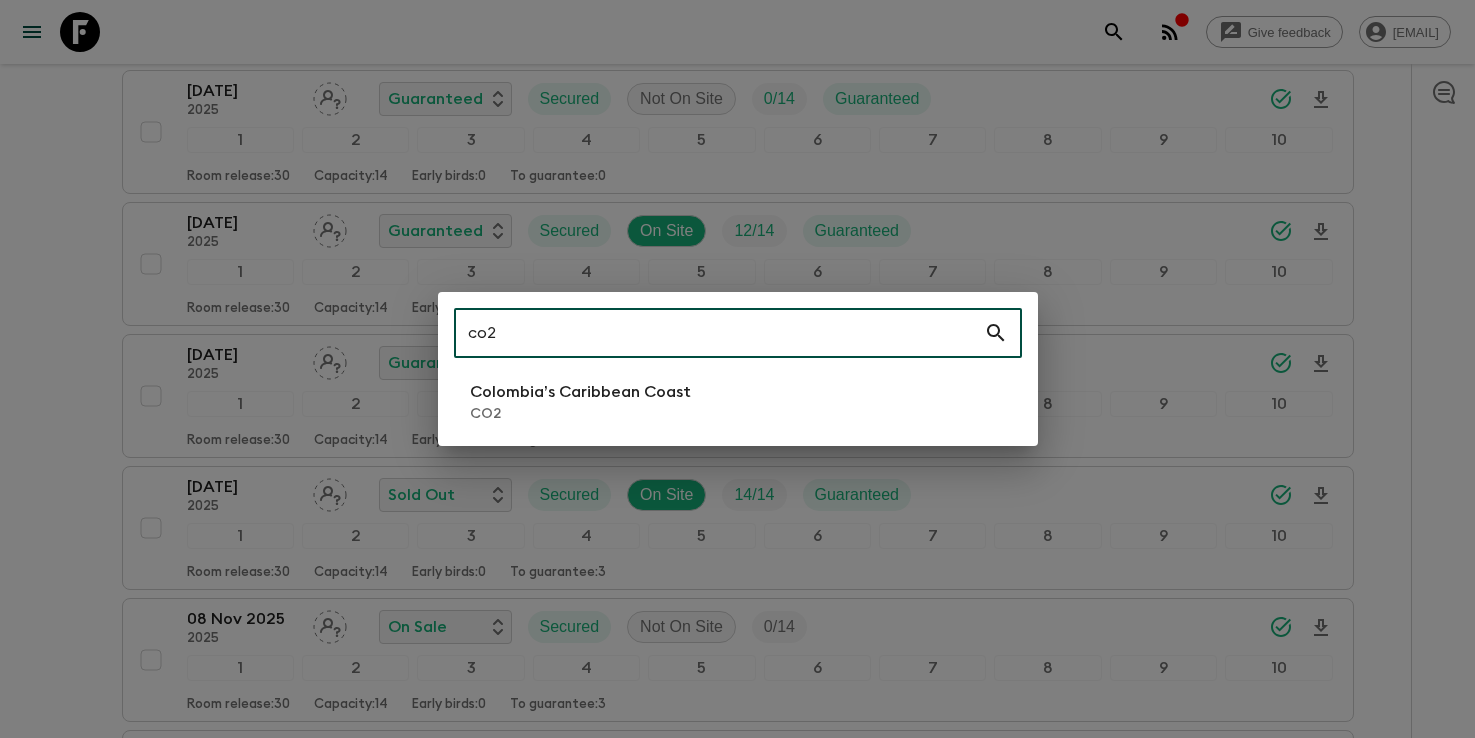 type on "co2" 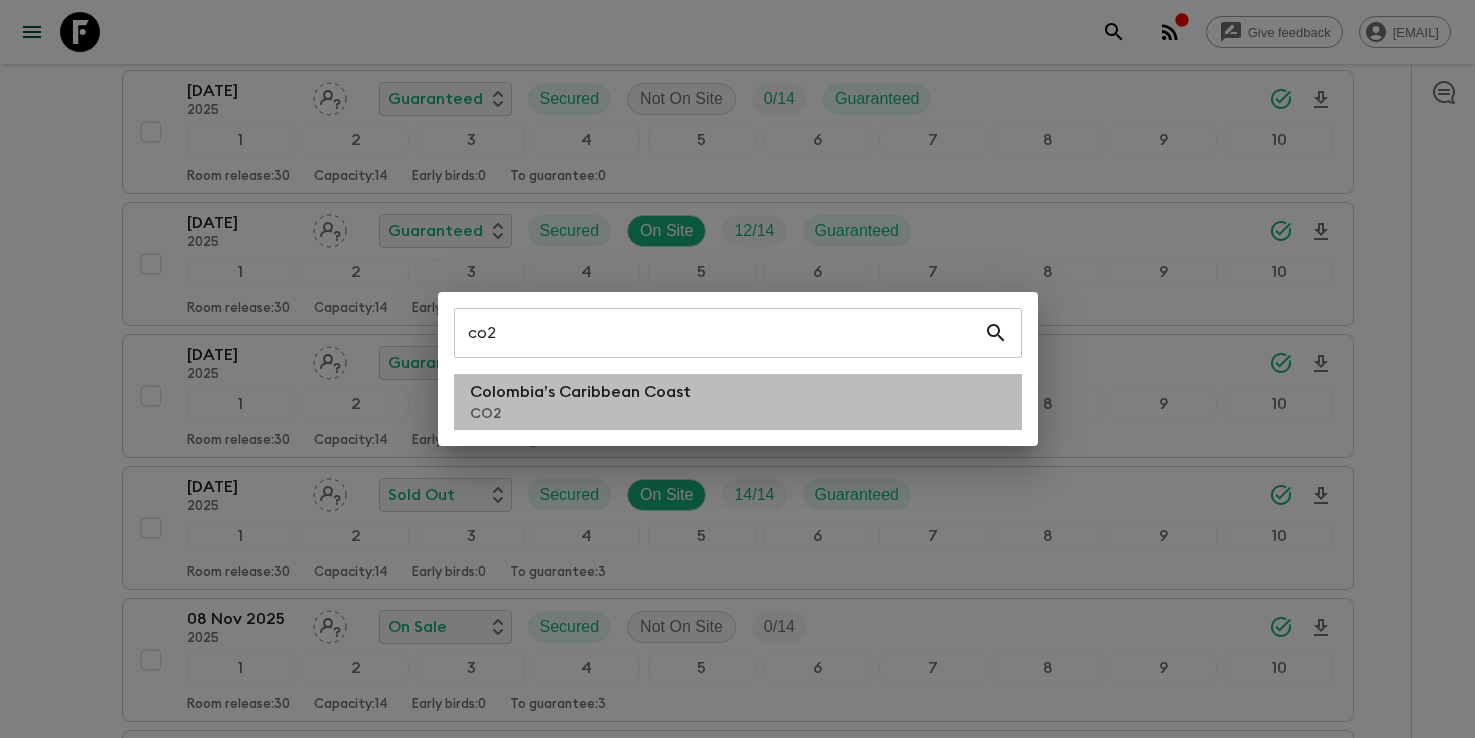 click on "Colombia’s Caribbean Coast" at bounding box center (580, 392) 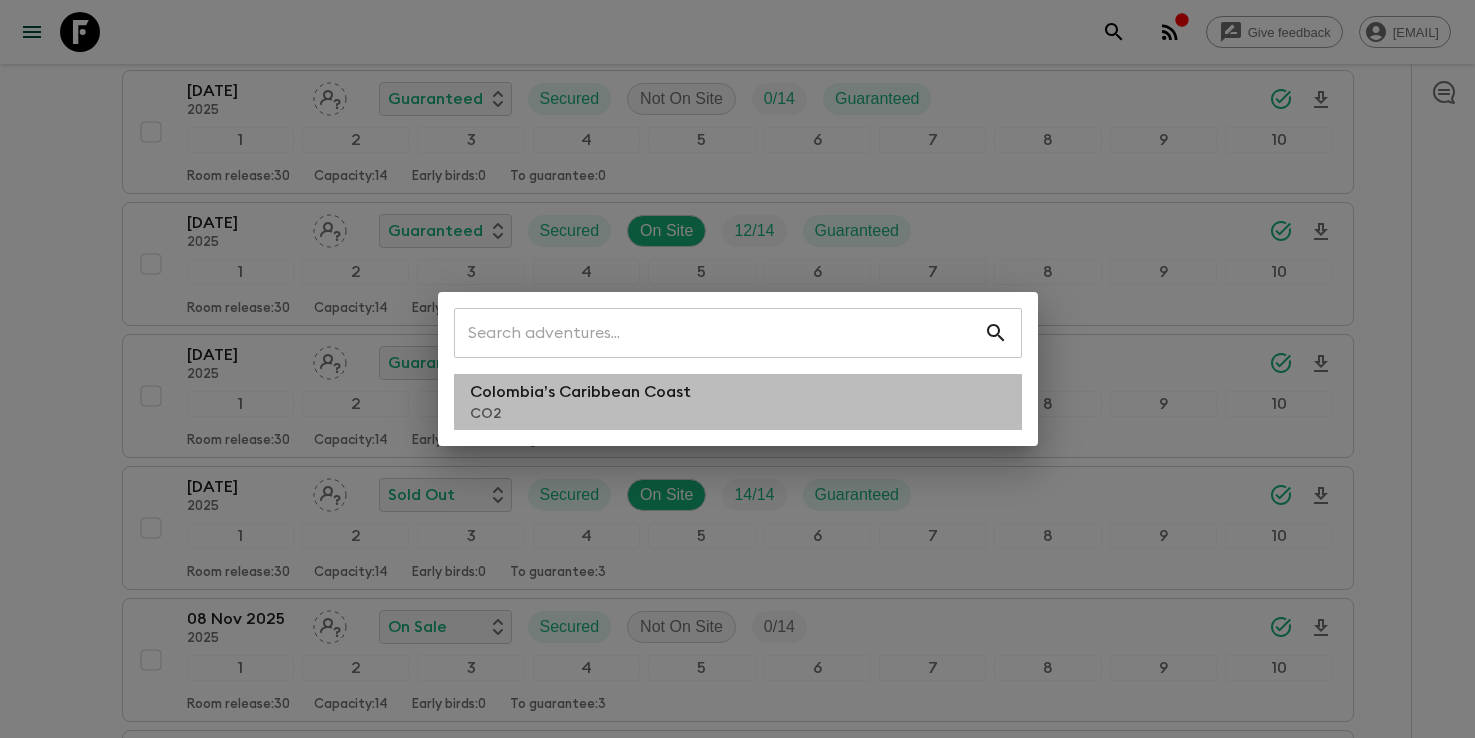scroll, scrollTop: 0, scrollLeft: 0, axis: both 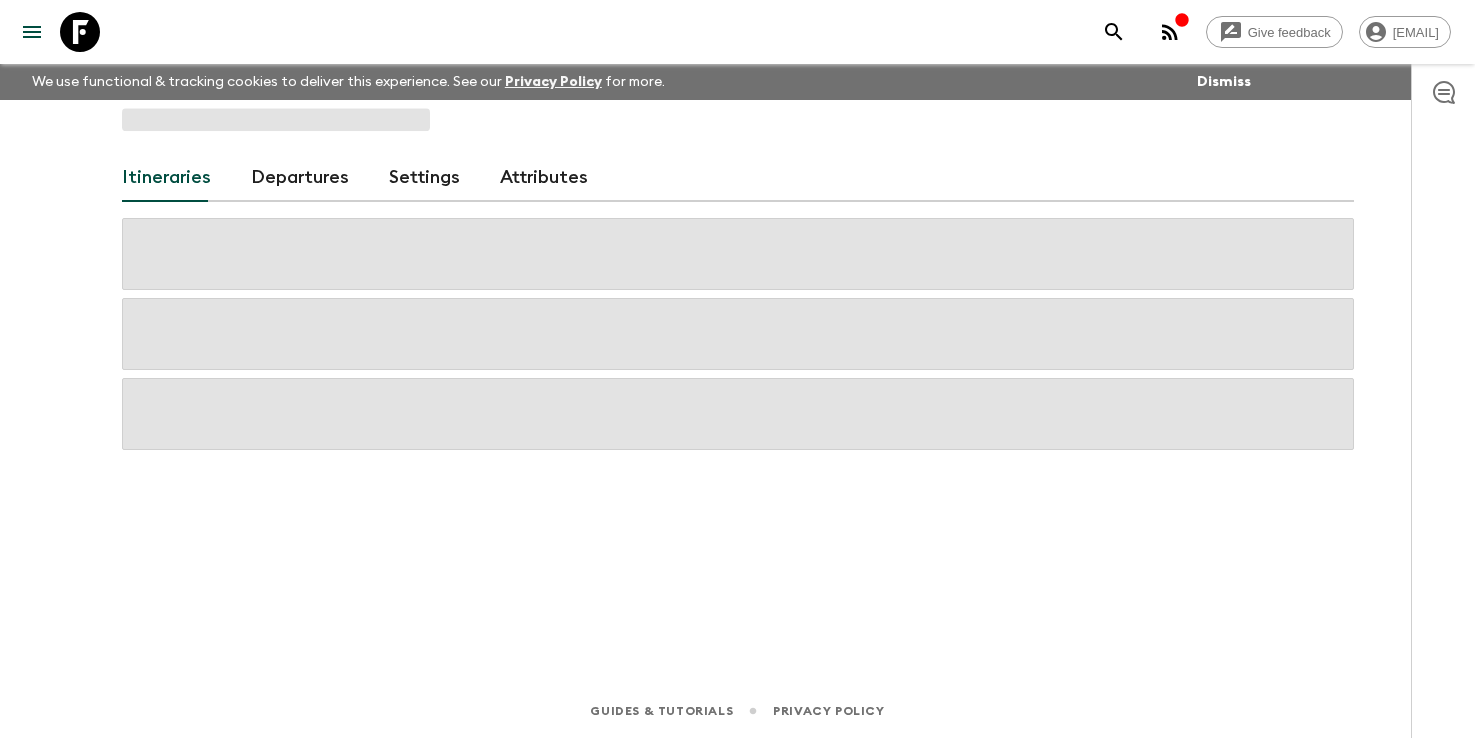click on "Departures" at bounding box center [300, 178] 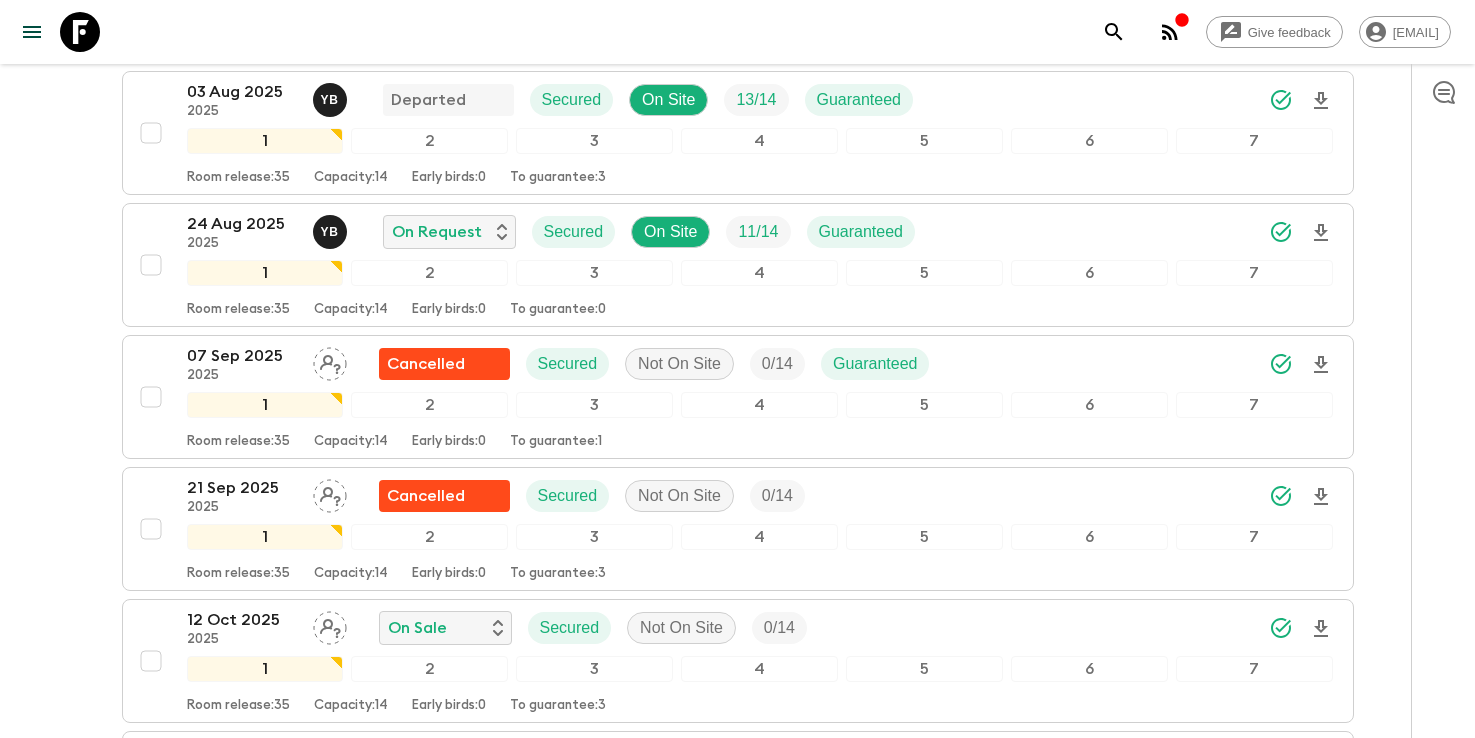 scroll, scrollTop: 813, scrollLeft: 0, axis: vertical 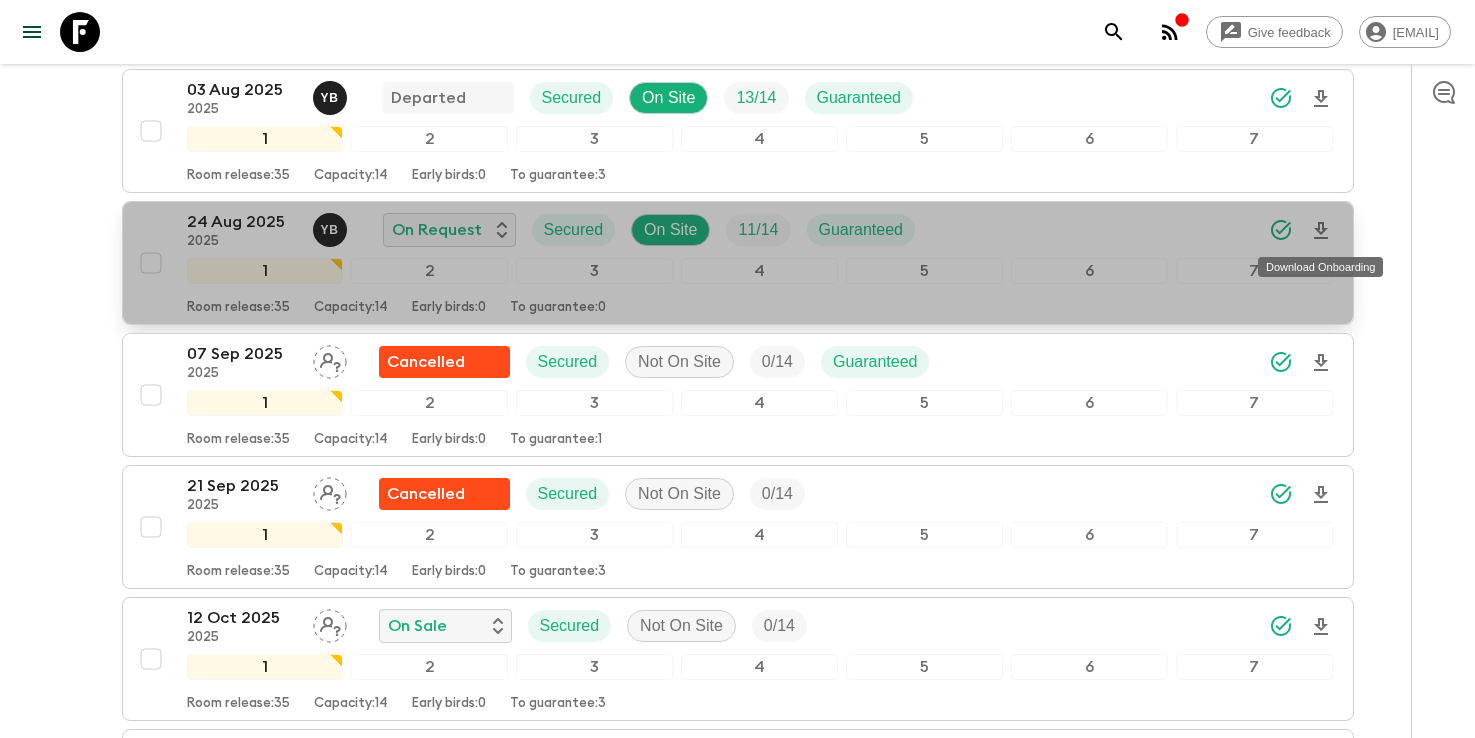 click 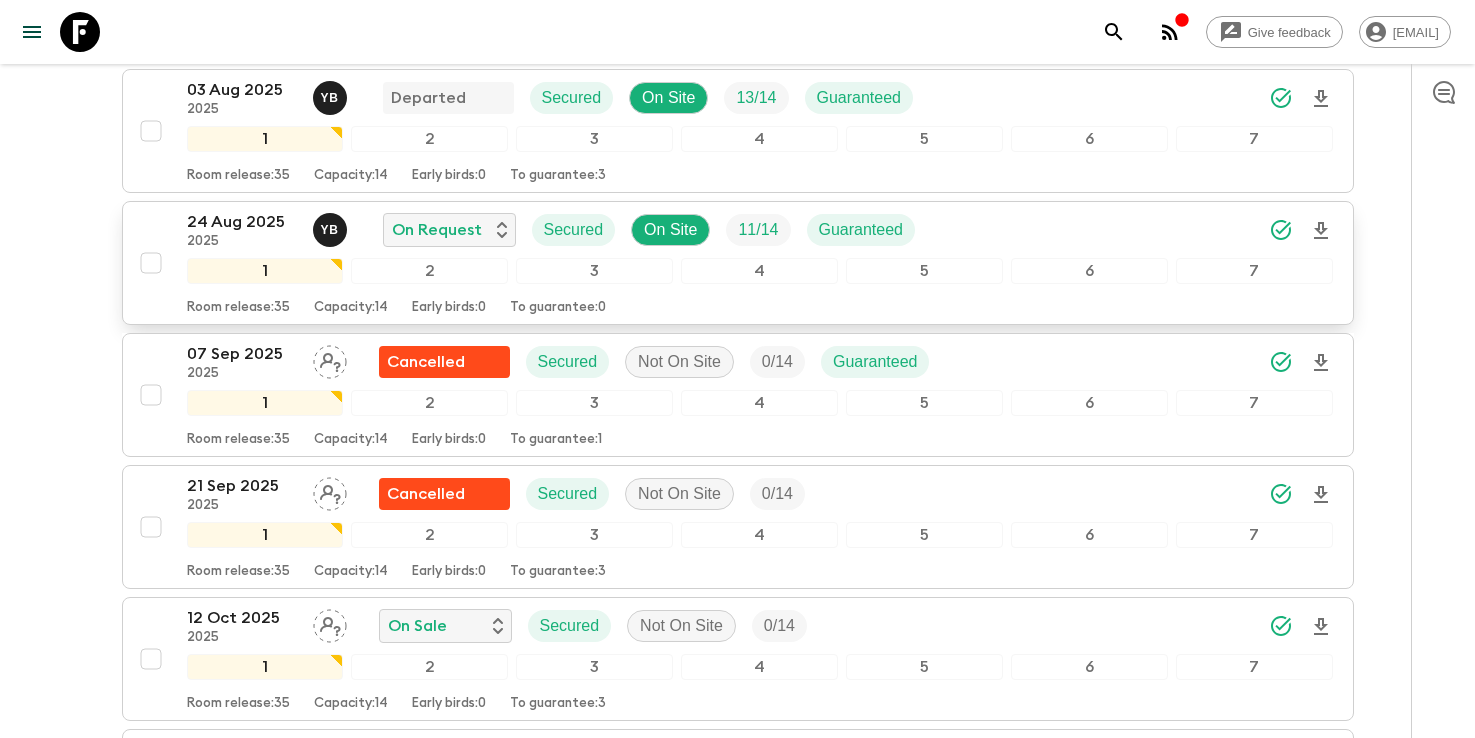 click on "24 Aug 2025" at bounding box center [242, 222] 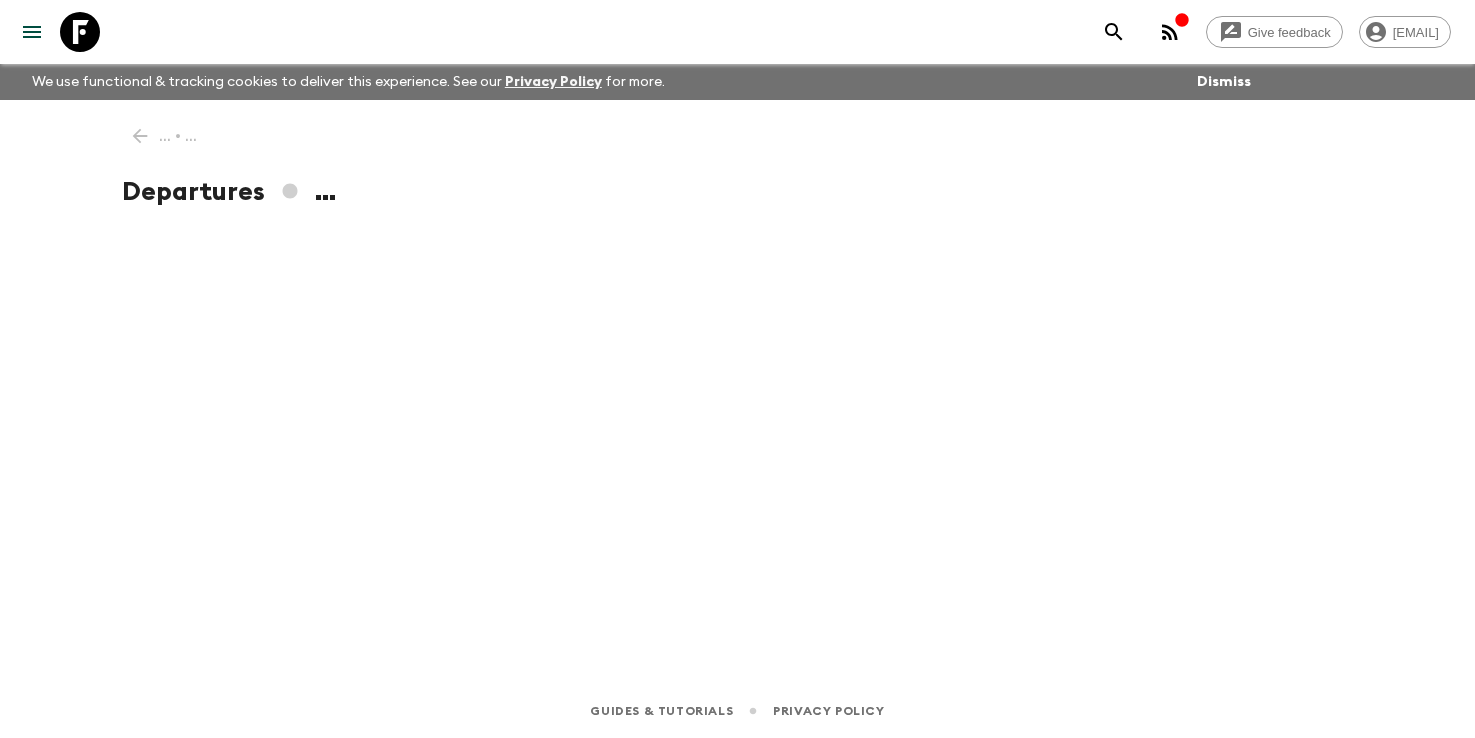 scroll, scrollTop: 0, scrollLeft: 0, axis: both 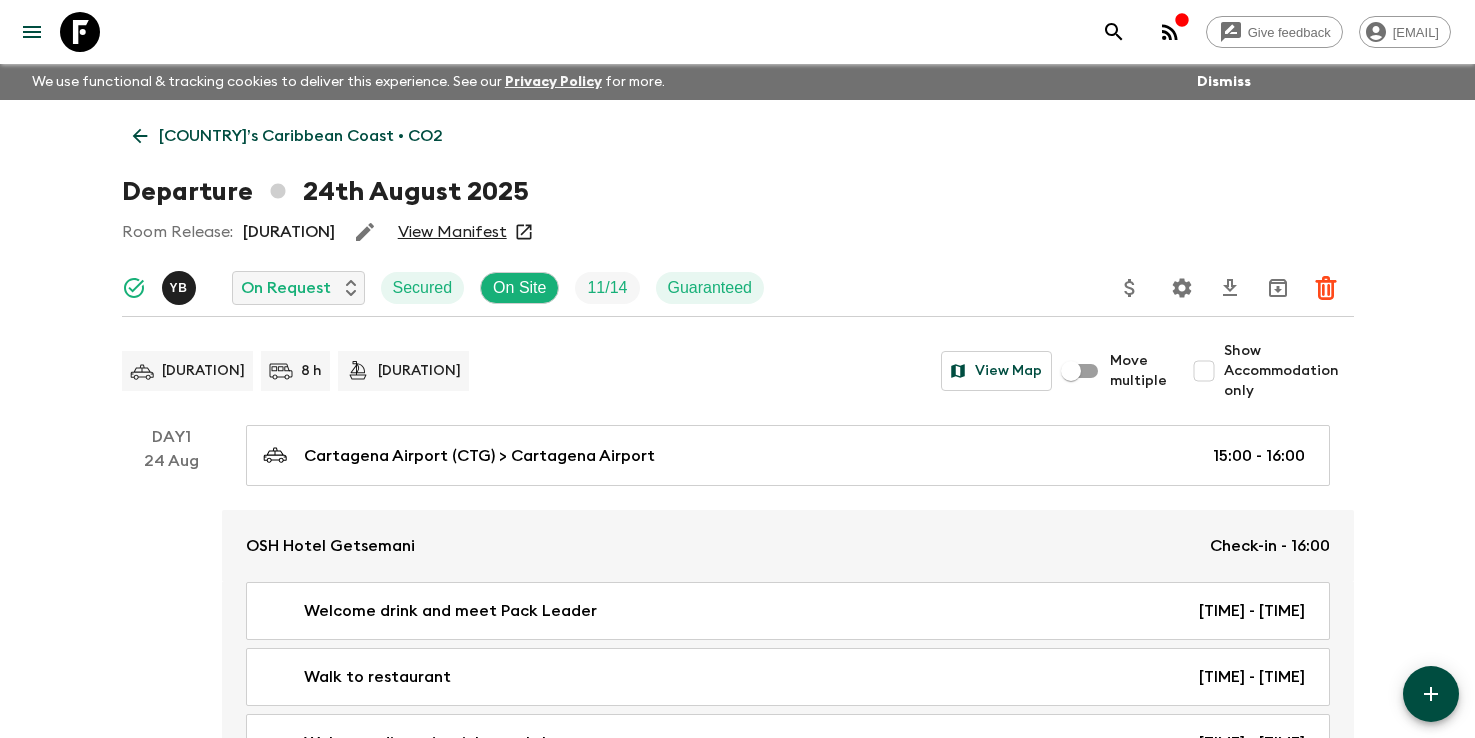click 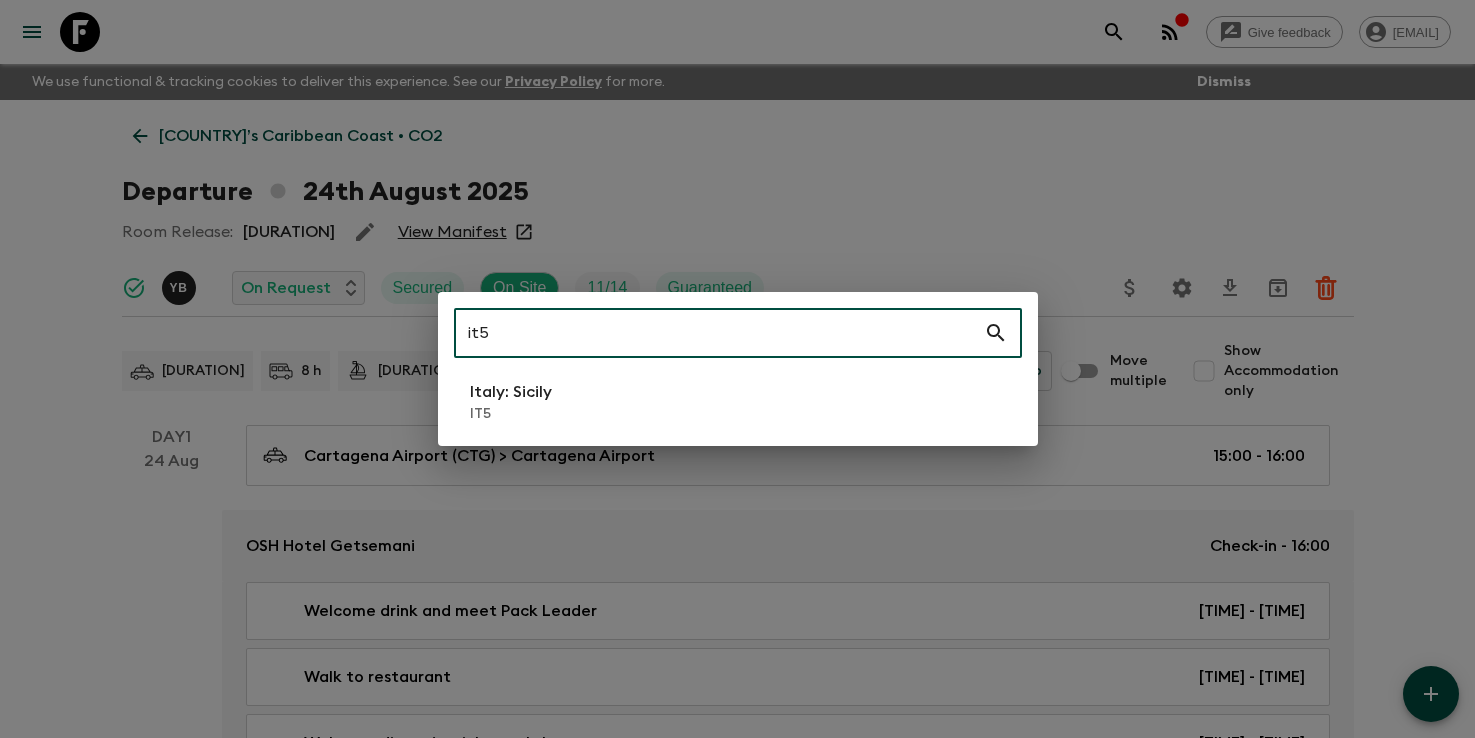type on "it5" 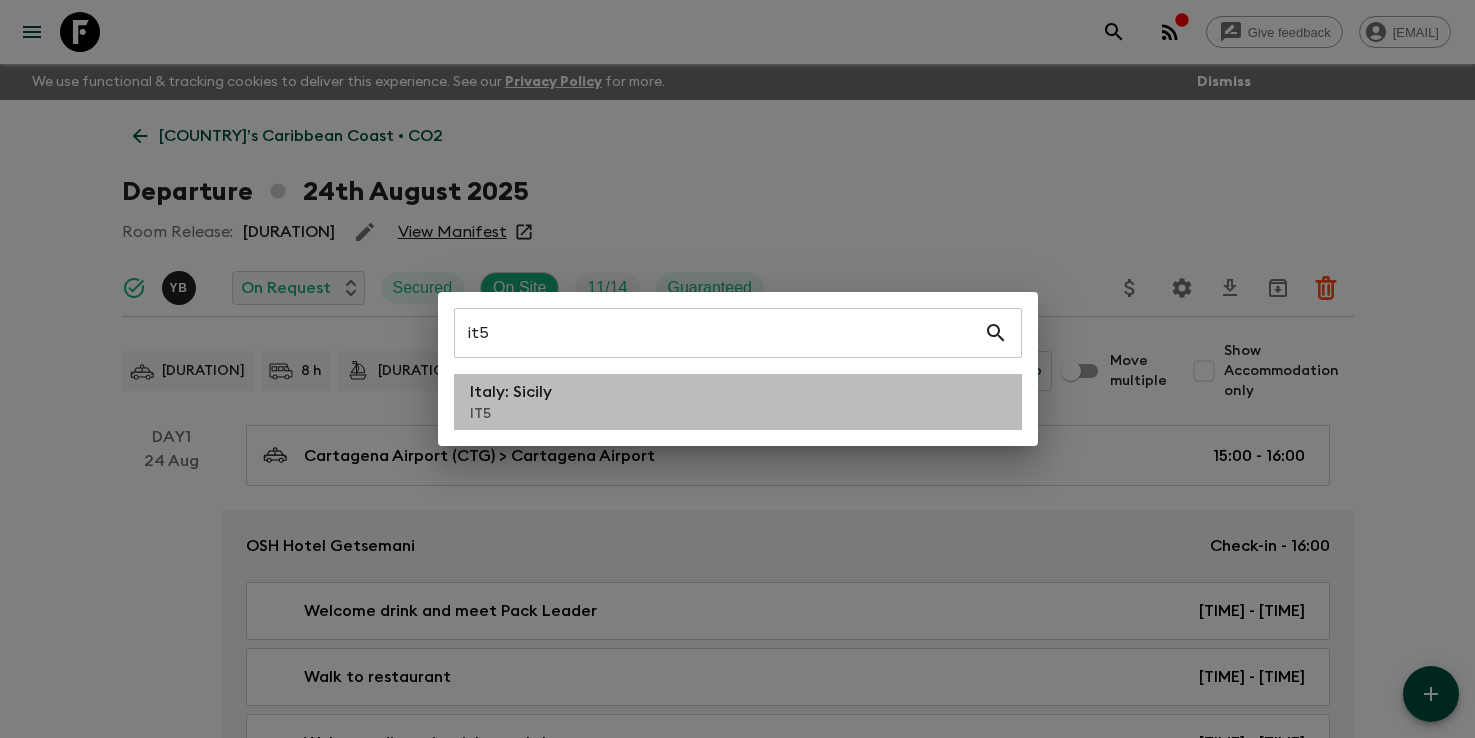 click on "Italy: Sicily IT5" at bounding box center (738, 402) 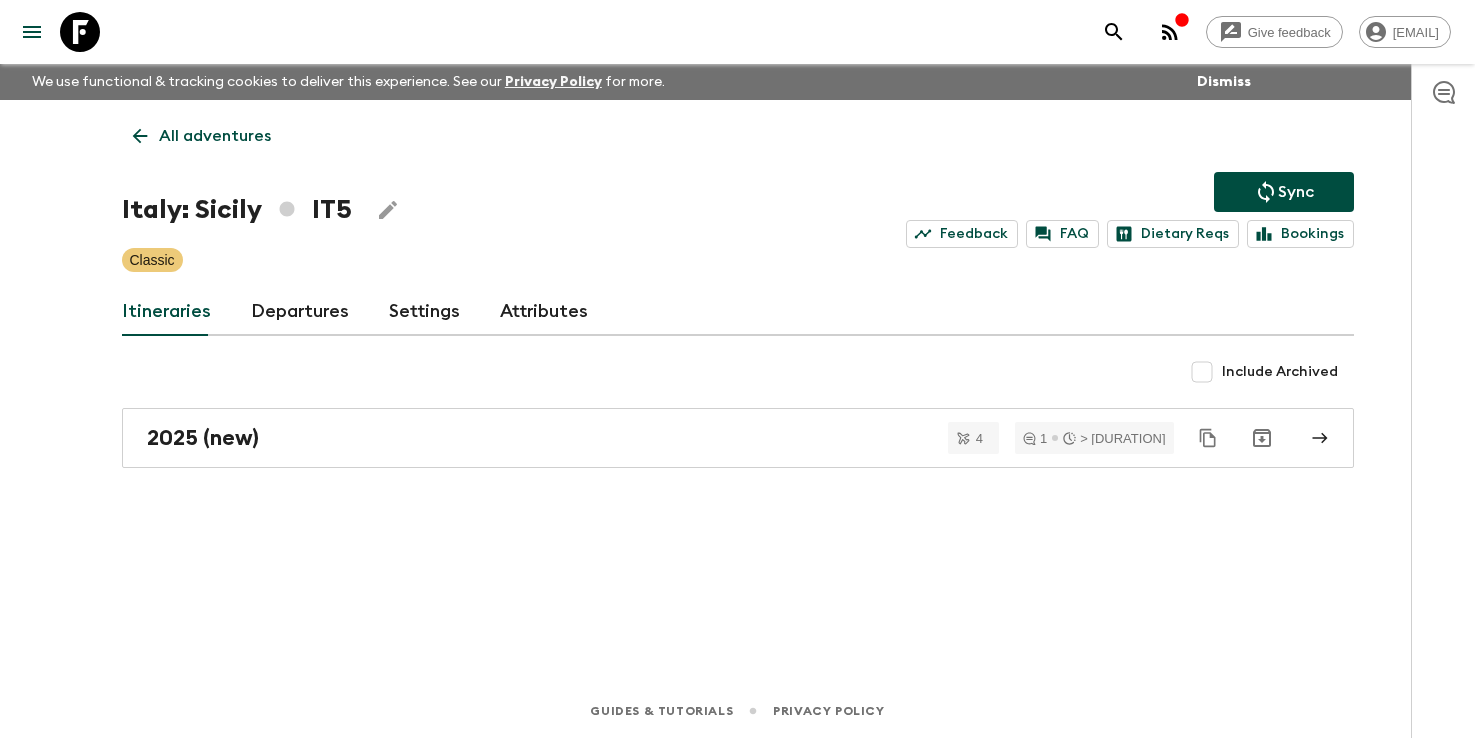 click on "Departures" at bounding box center [300, 312] 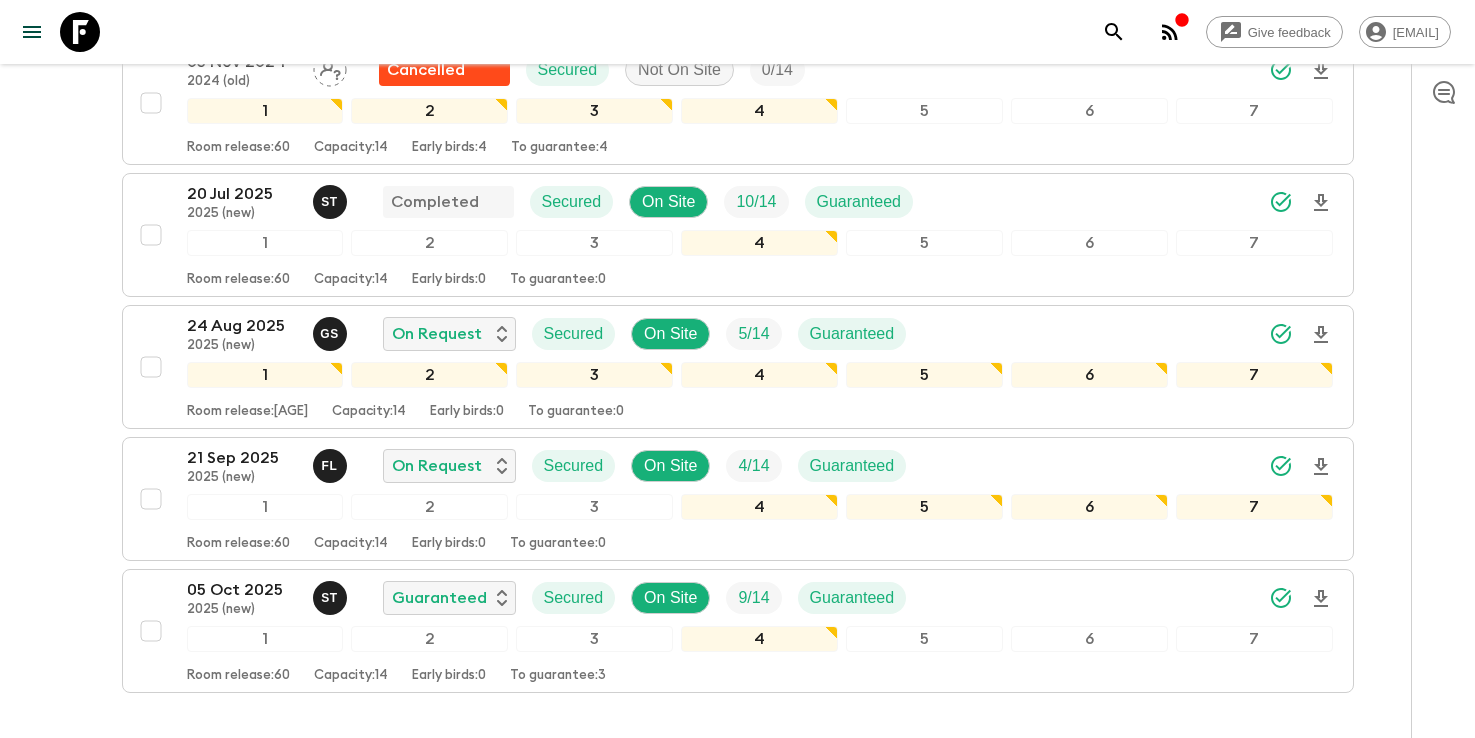 scroll, scrollTop: 1266, scrollLeft: 0, axis: vertical 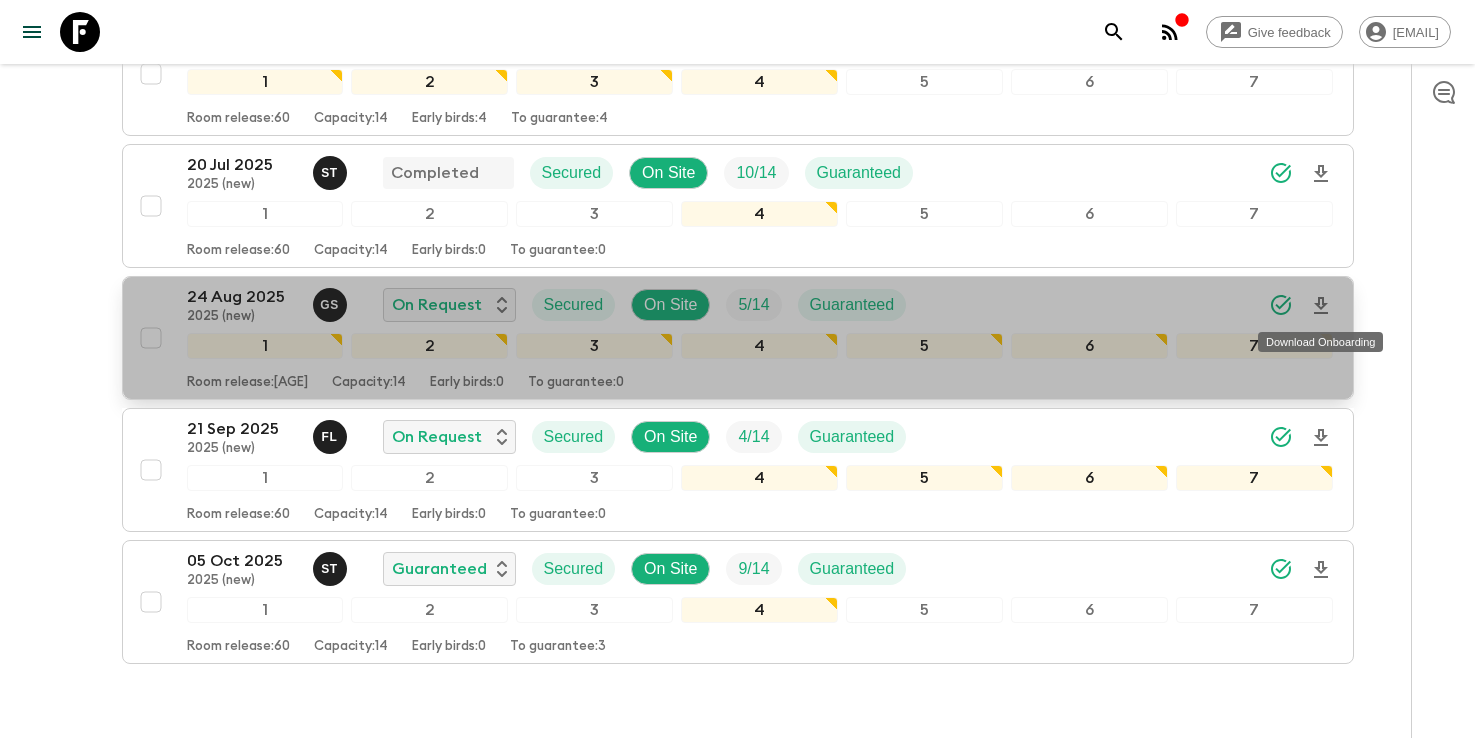 click 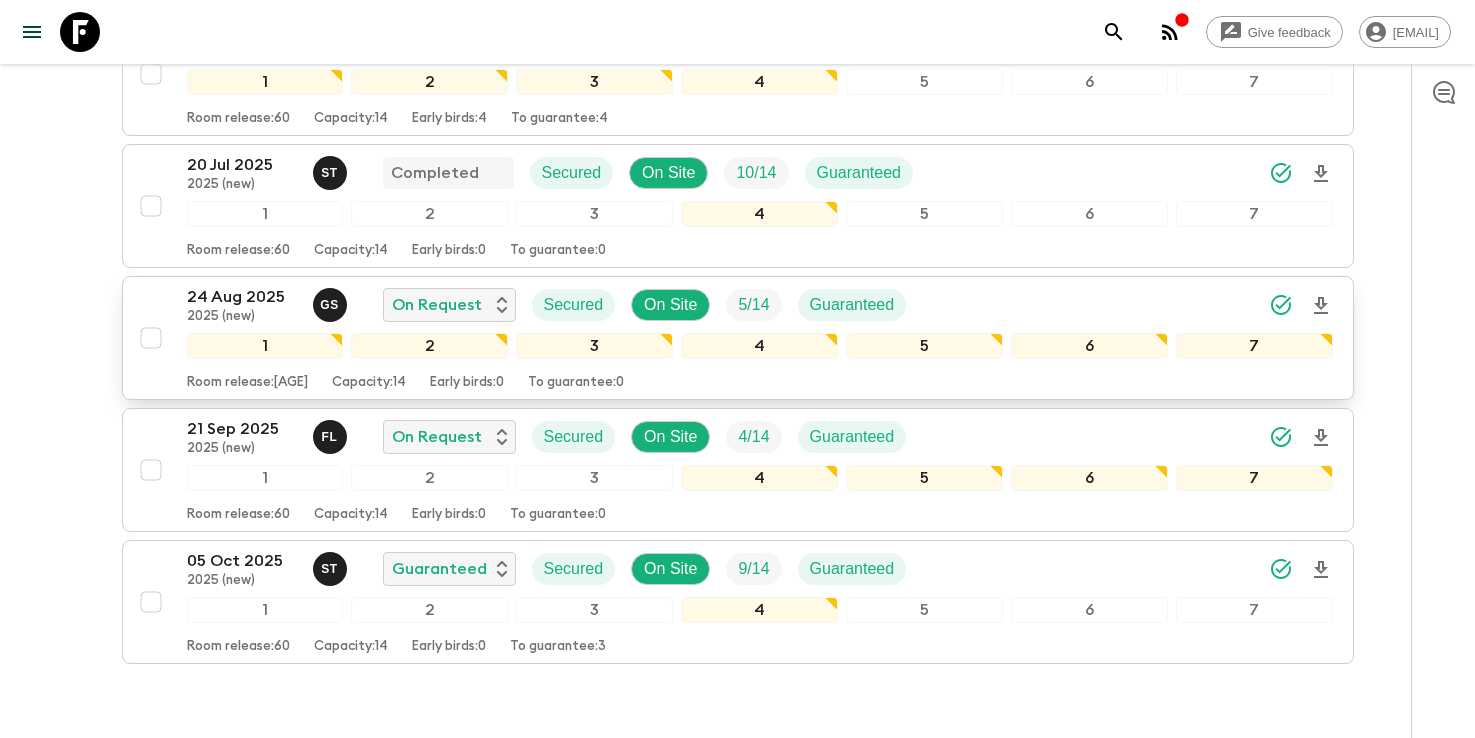 click on "24 Aug 2025" at bounding box center [242, 297] 